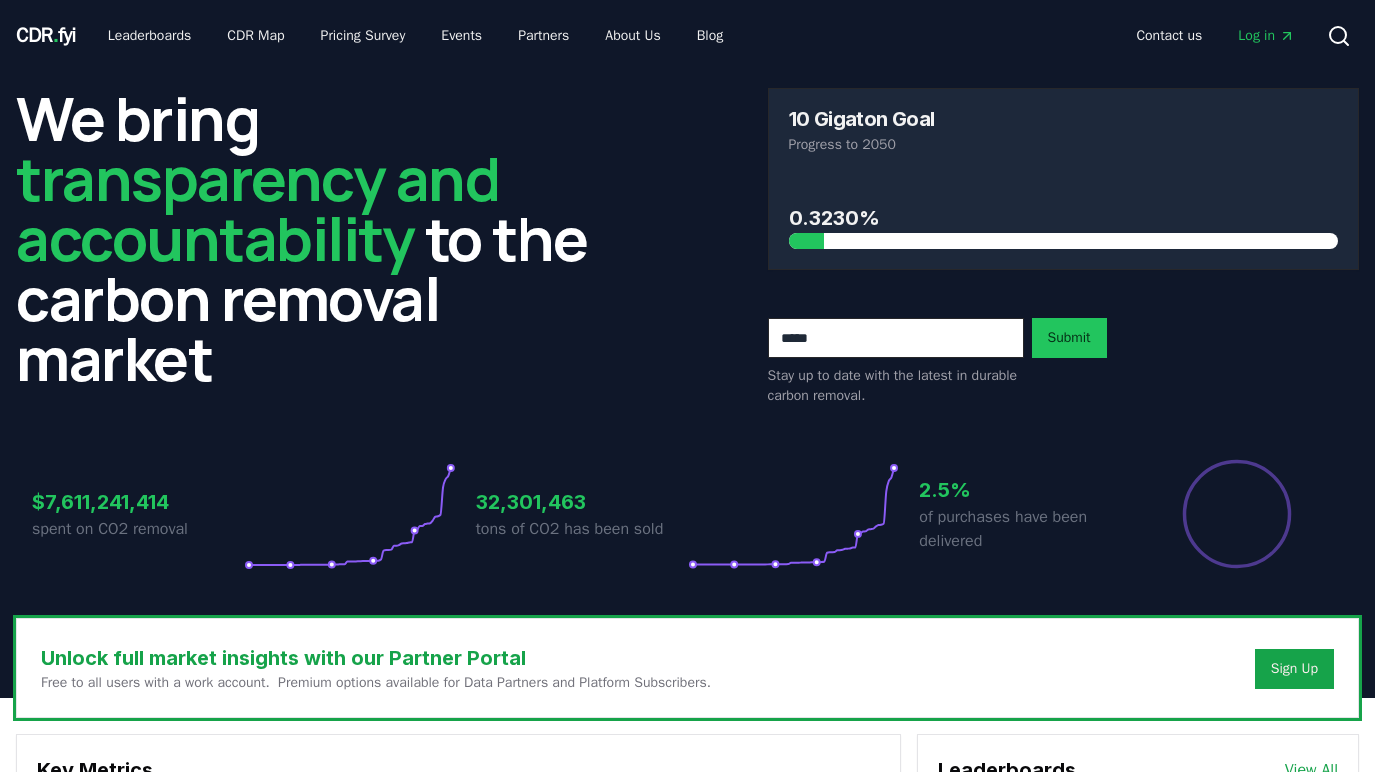 scroll, scrollTop: 528, scrollLeft: 0, axis: vertical 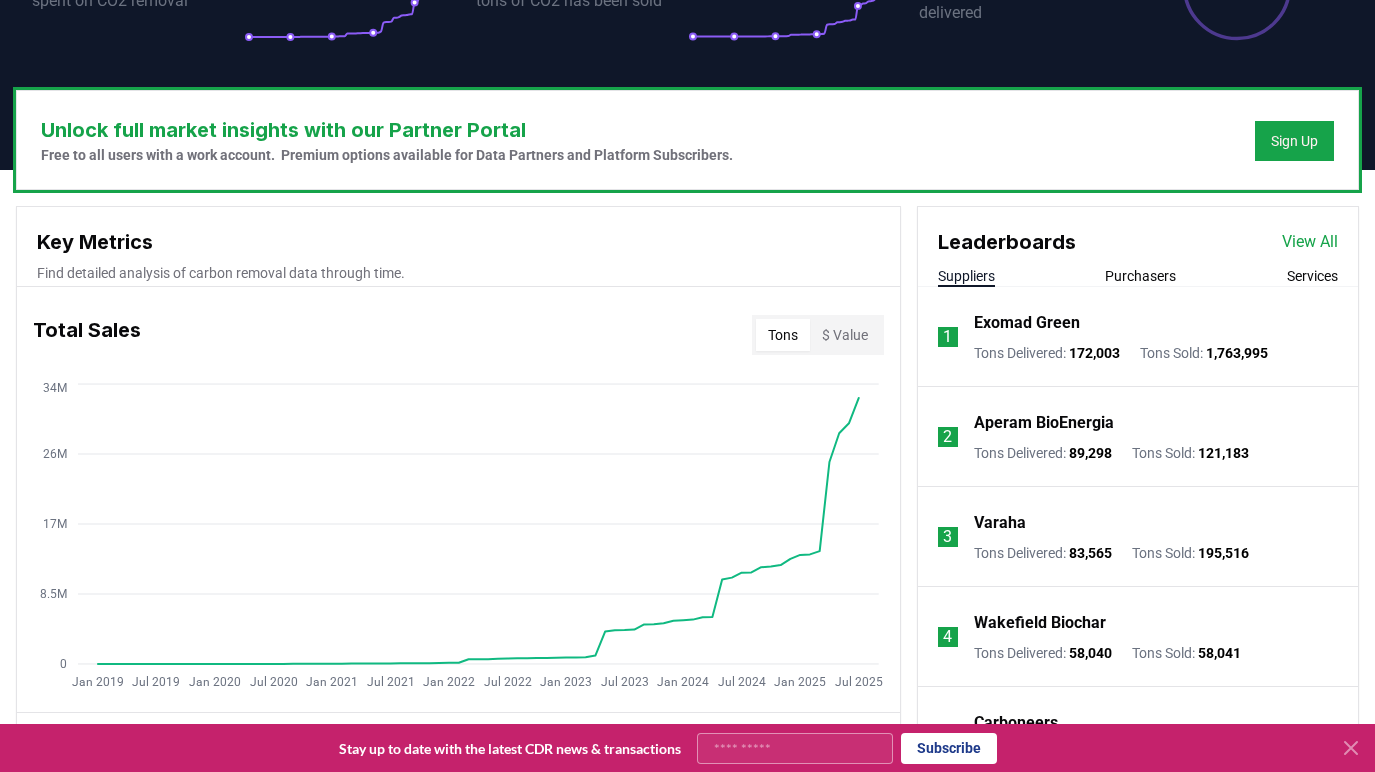 click on "$ Value" at bounding box center [845, 335] 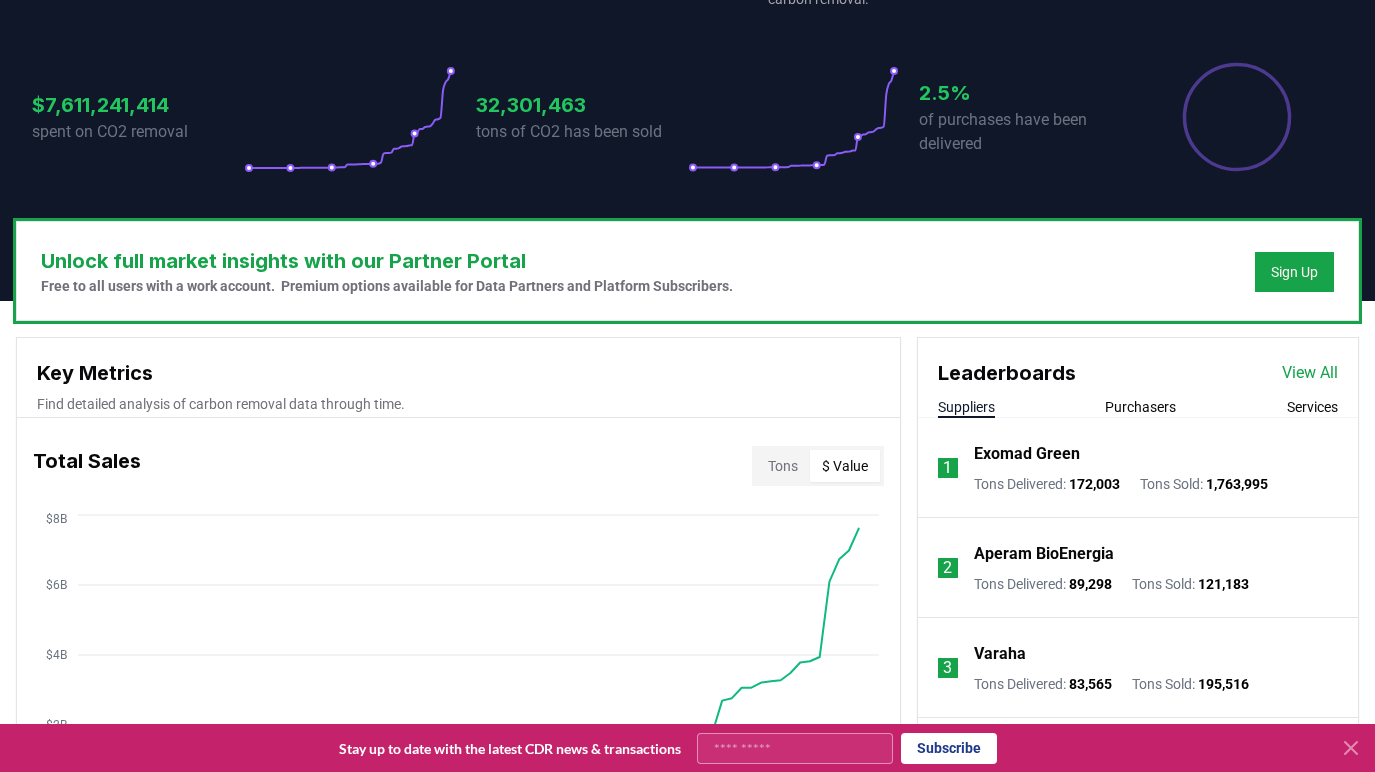scroll, scrollTop: 399, scrollLeft: 0, axis: vertical 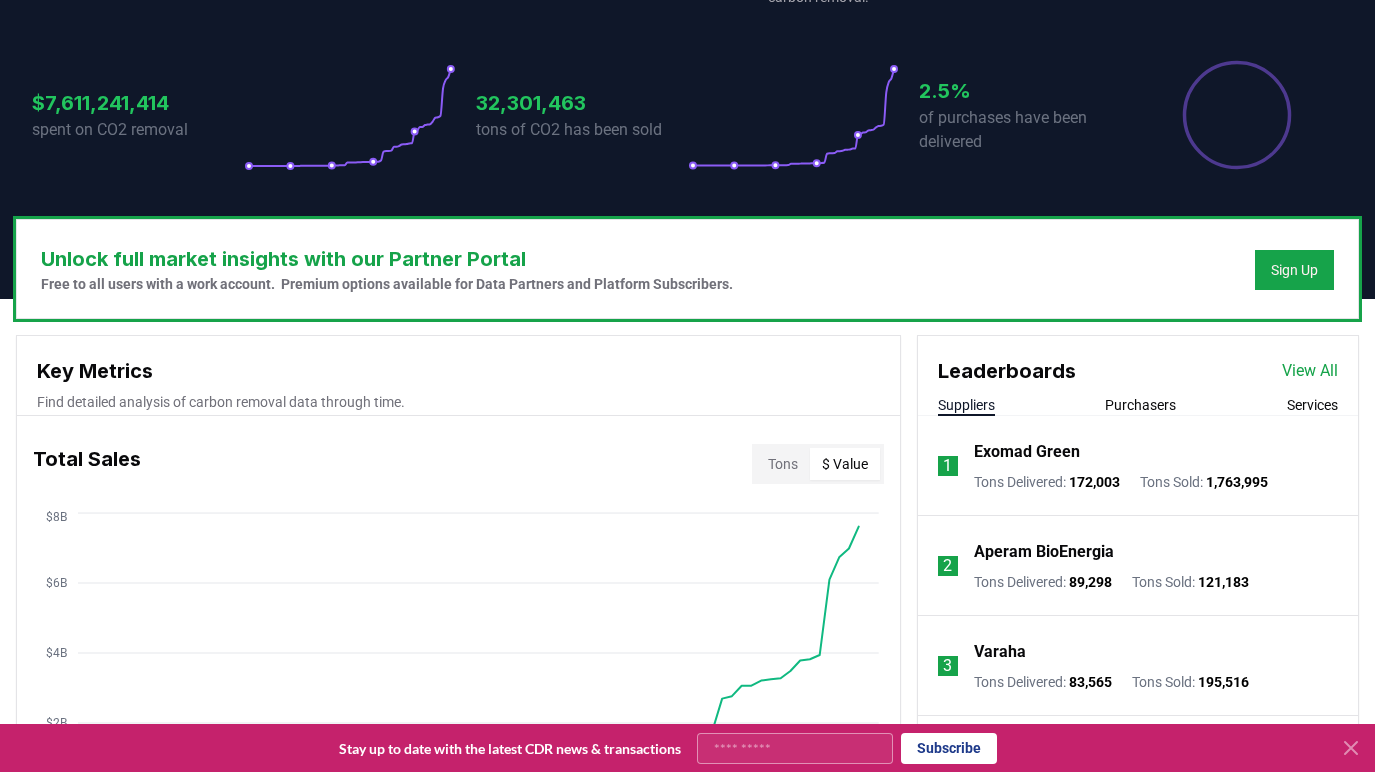 click on "Purchasers" at bounding box center [1140, 405] 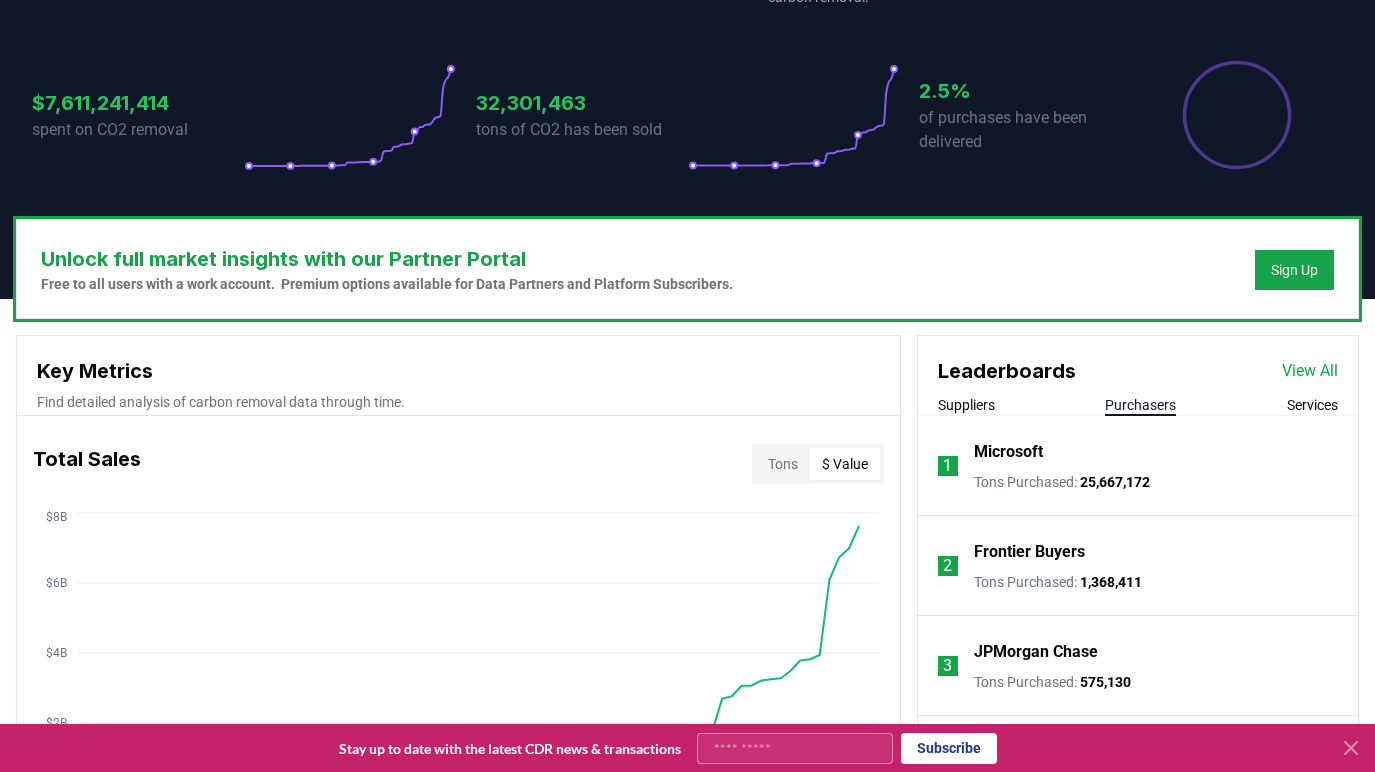 click on "Services" at bounding box center (1312, 405) 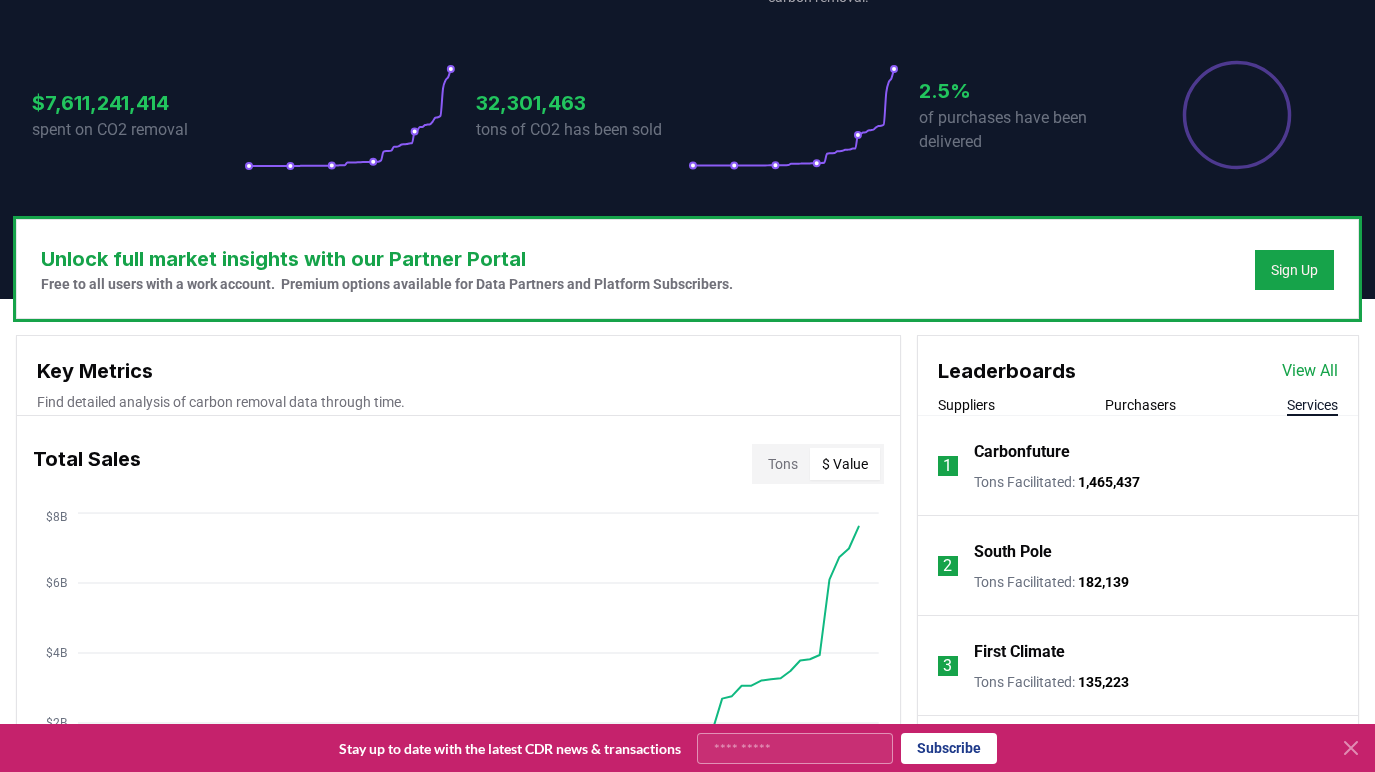 click on "Suppliers" at bounding box center (966, 405) 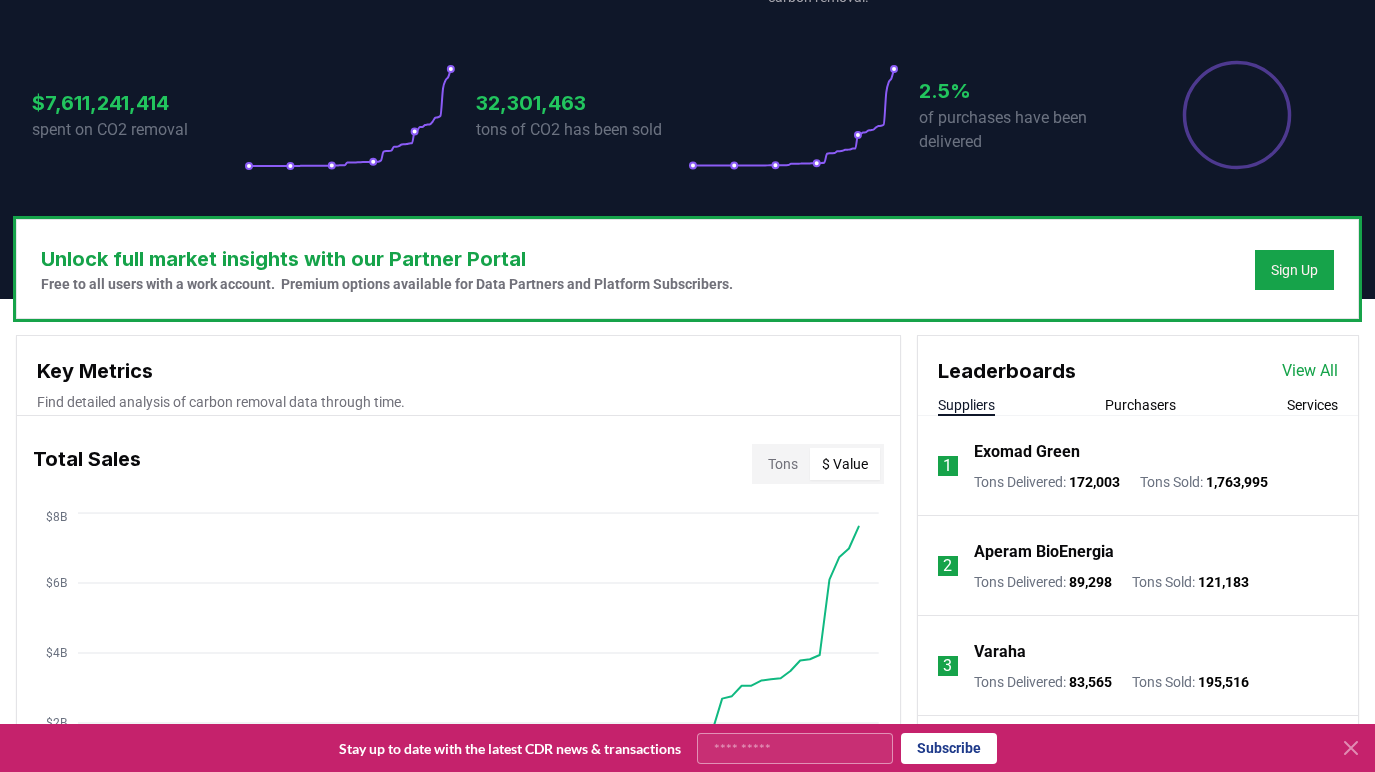click on "View All" at bounding box center (1310, 371) 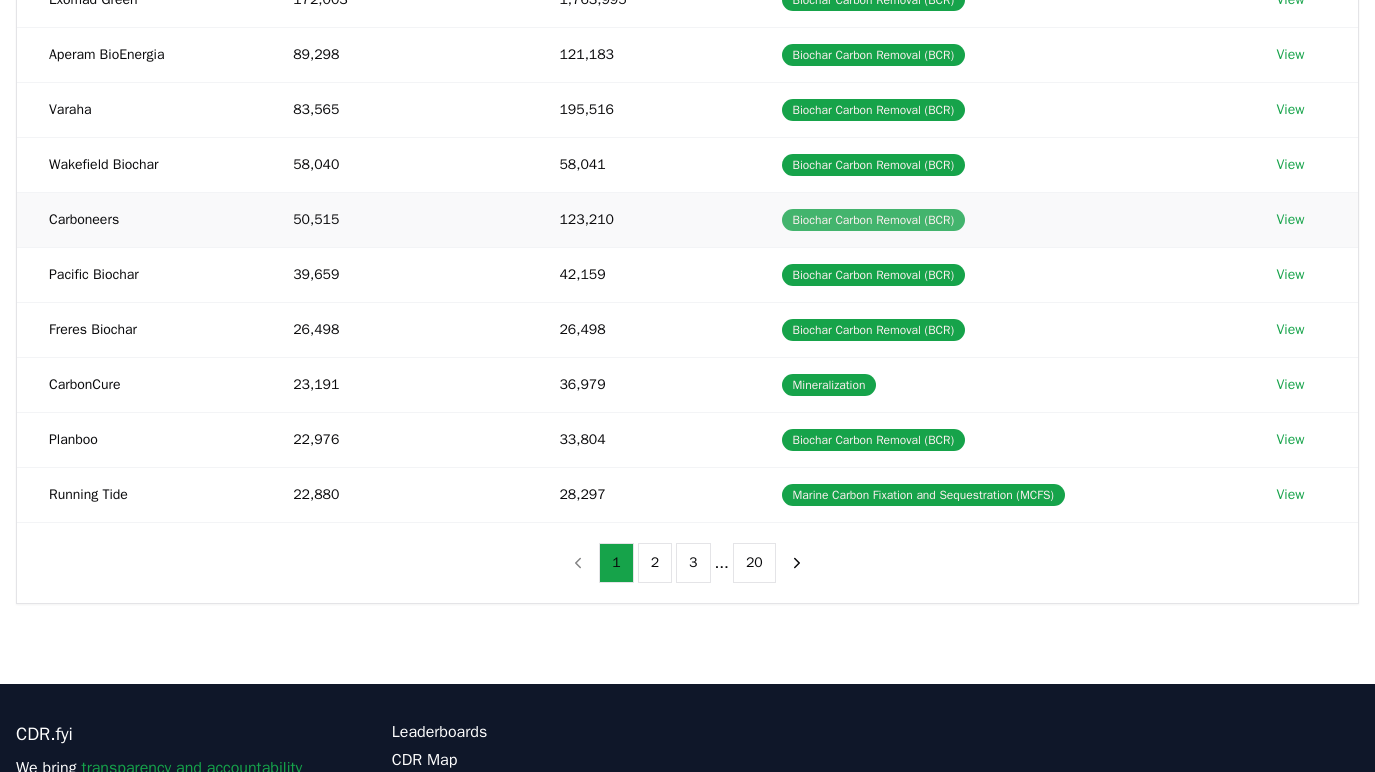 scroll, scrollTop: 368, scrollLeft: 0, axis: vertical 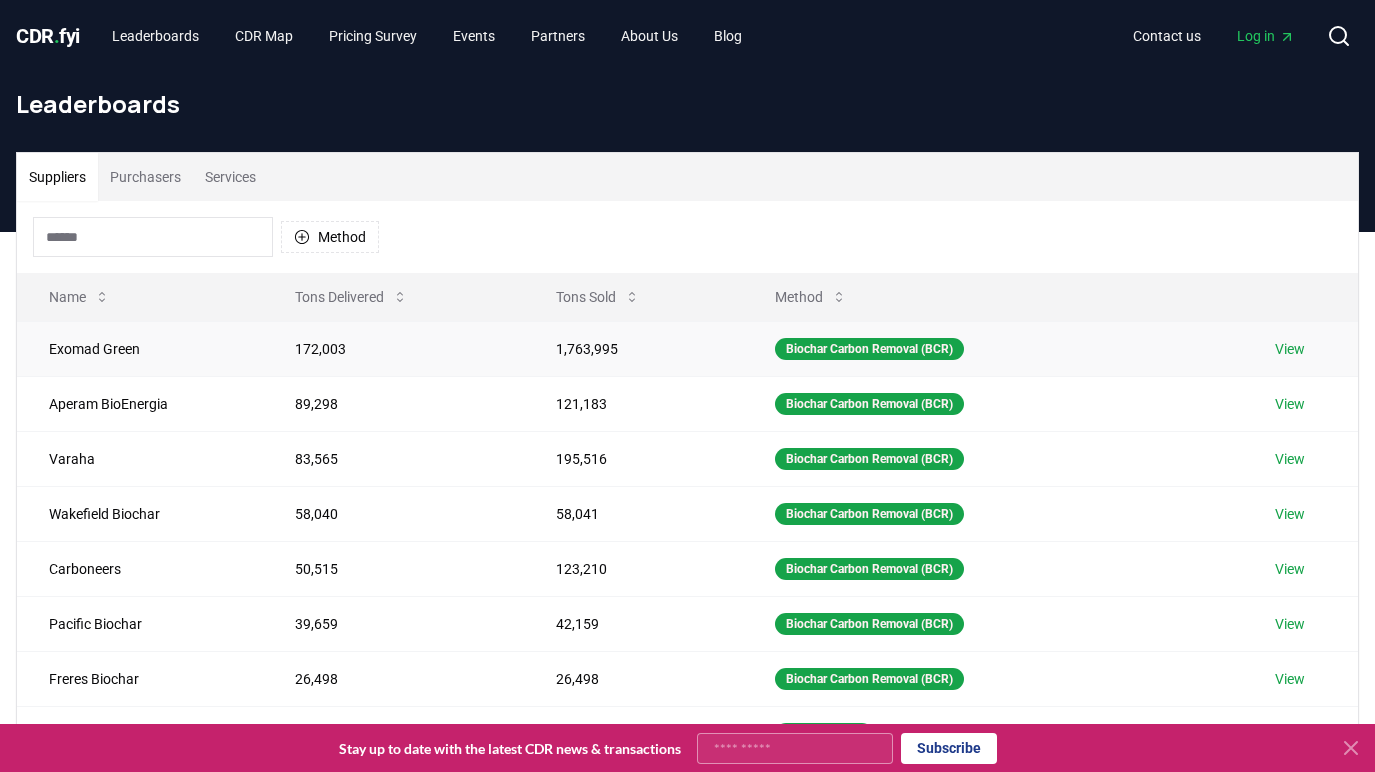 click on "View" at bounding box center [1290, 349] 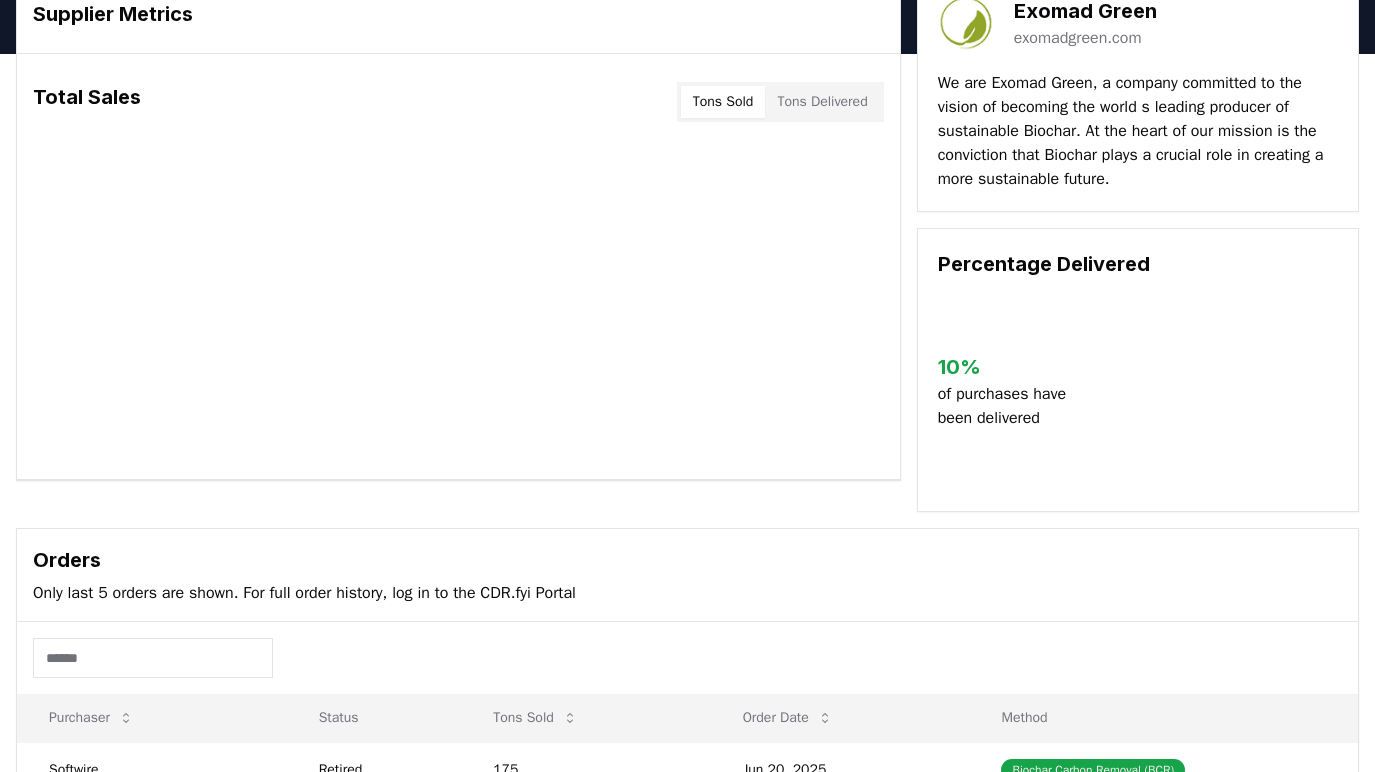 scroll, scrollTop: 0, scrollLeft: 0, axis: both 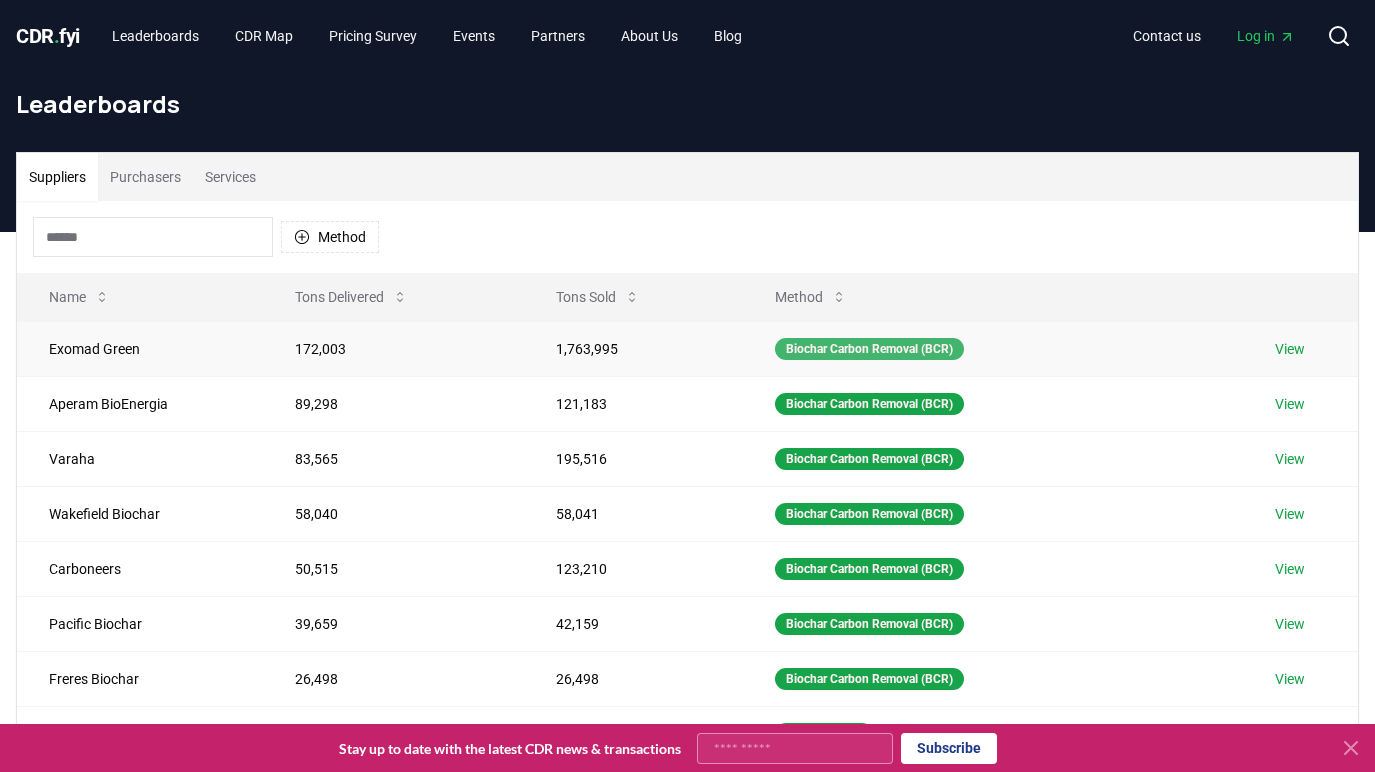 click on "Biochar Carbon Removal (BCR)" at bounding box center [869, 349] 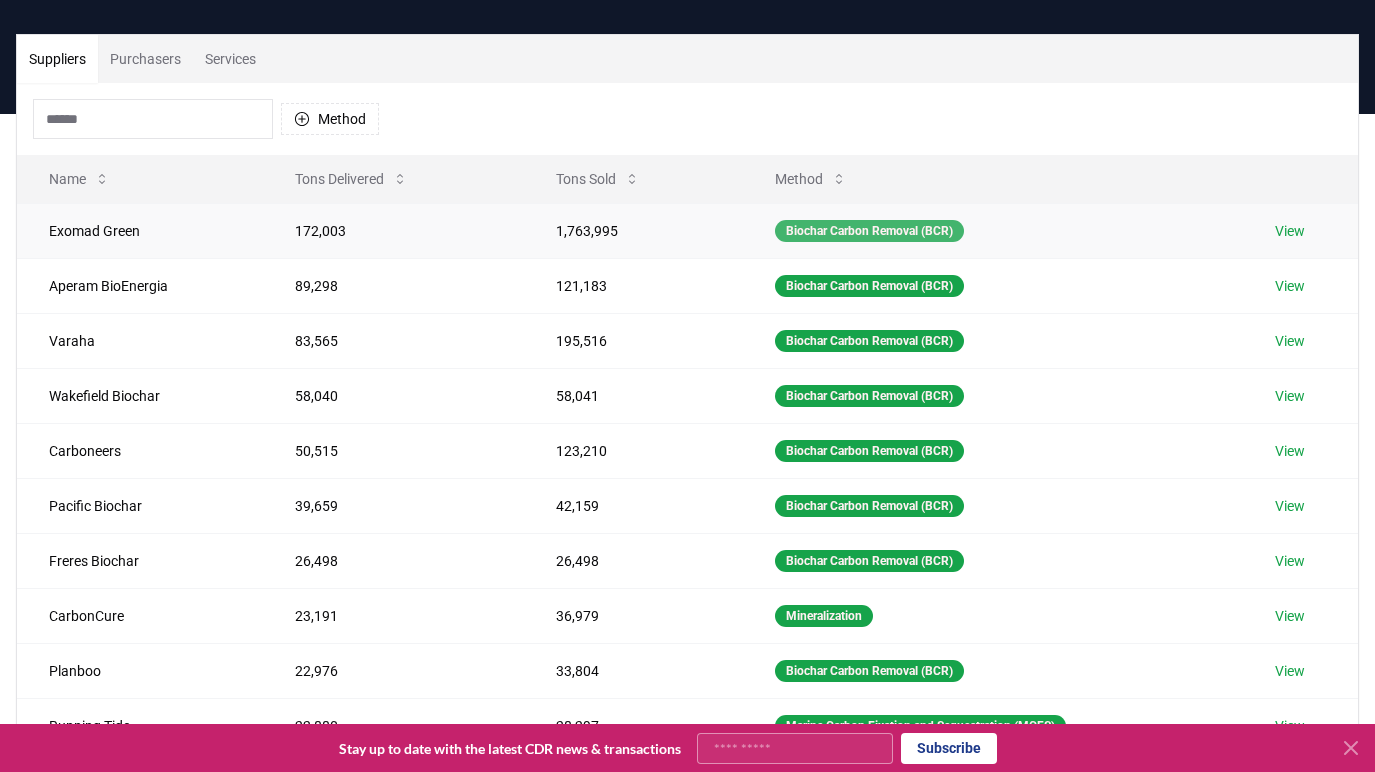 scroll, scrollTop: 0, scrollLeft: 0, axis: both 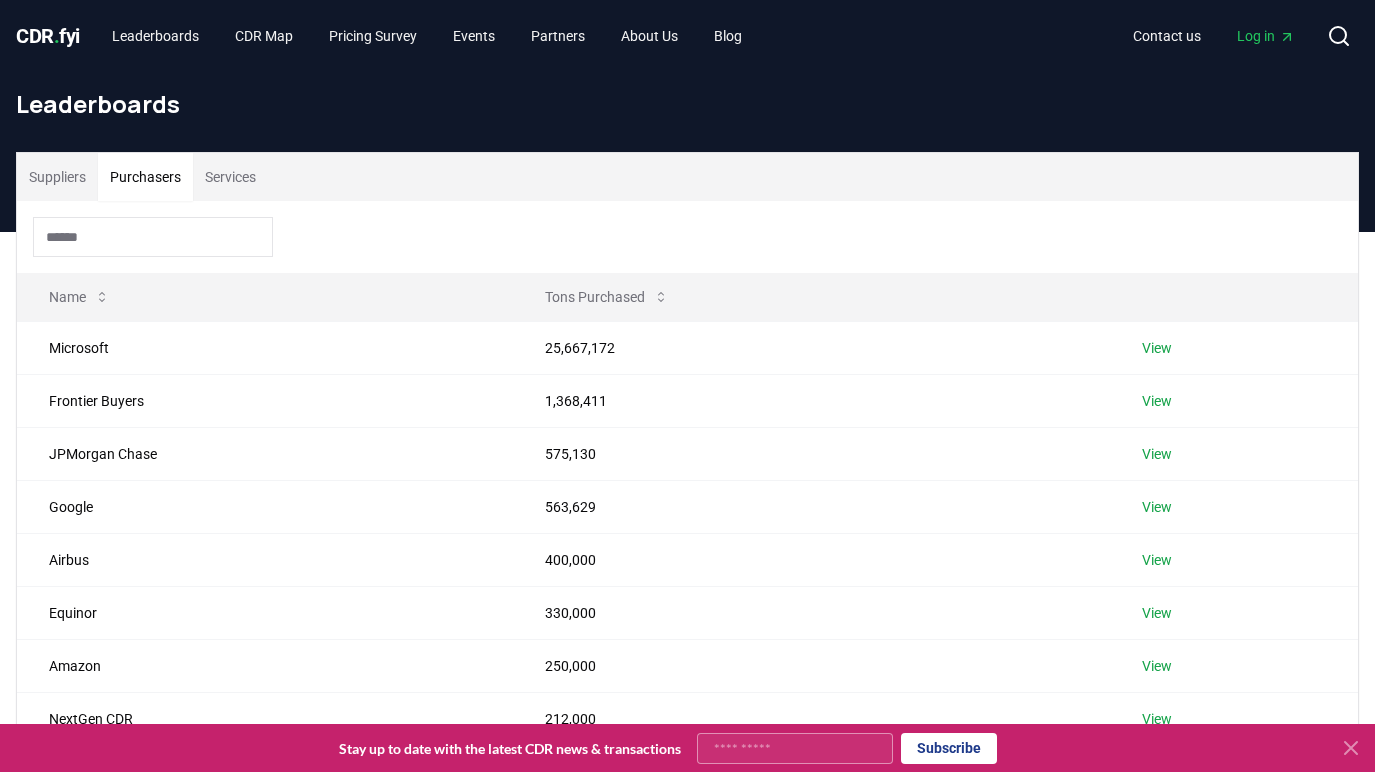click on "Purchasers" at bounding box center (145, 177) 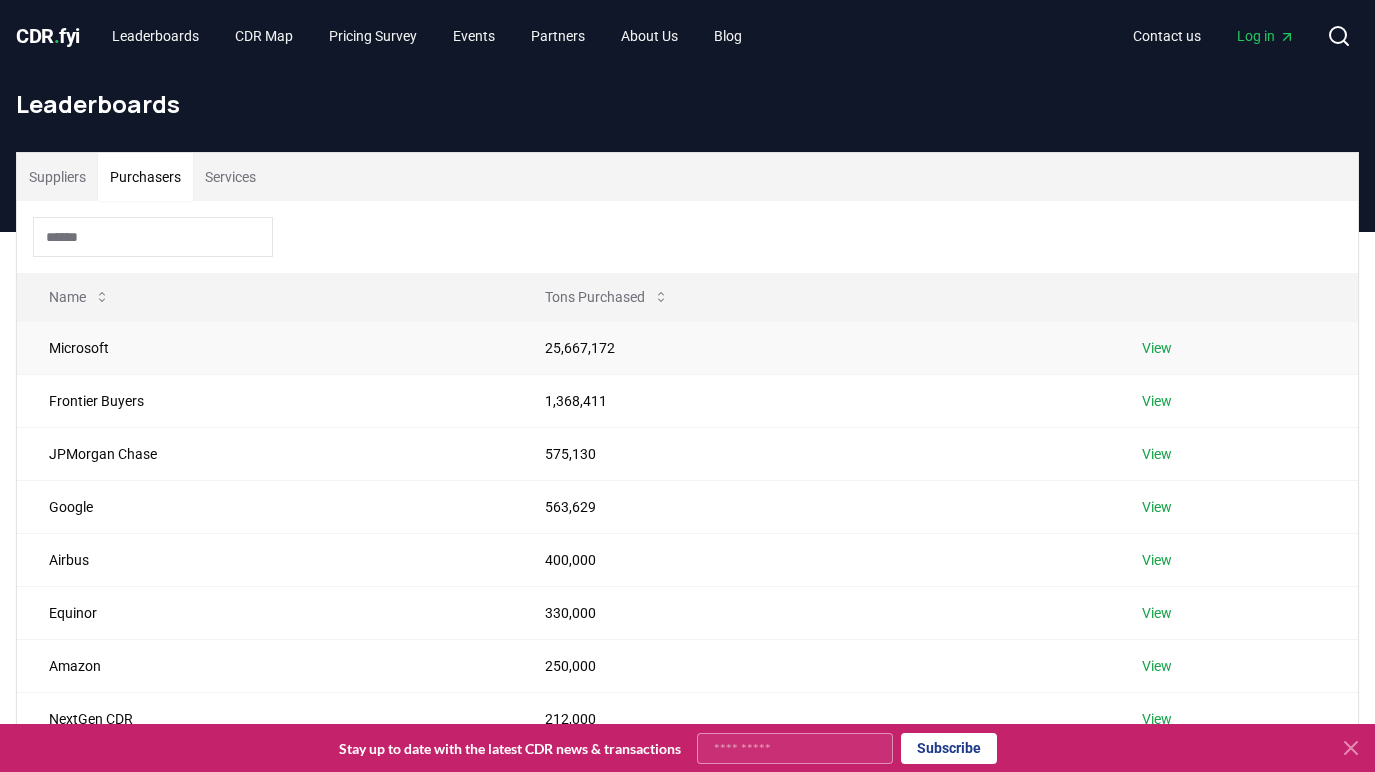 click on "View" at bounding box center [1157, 348] 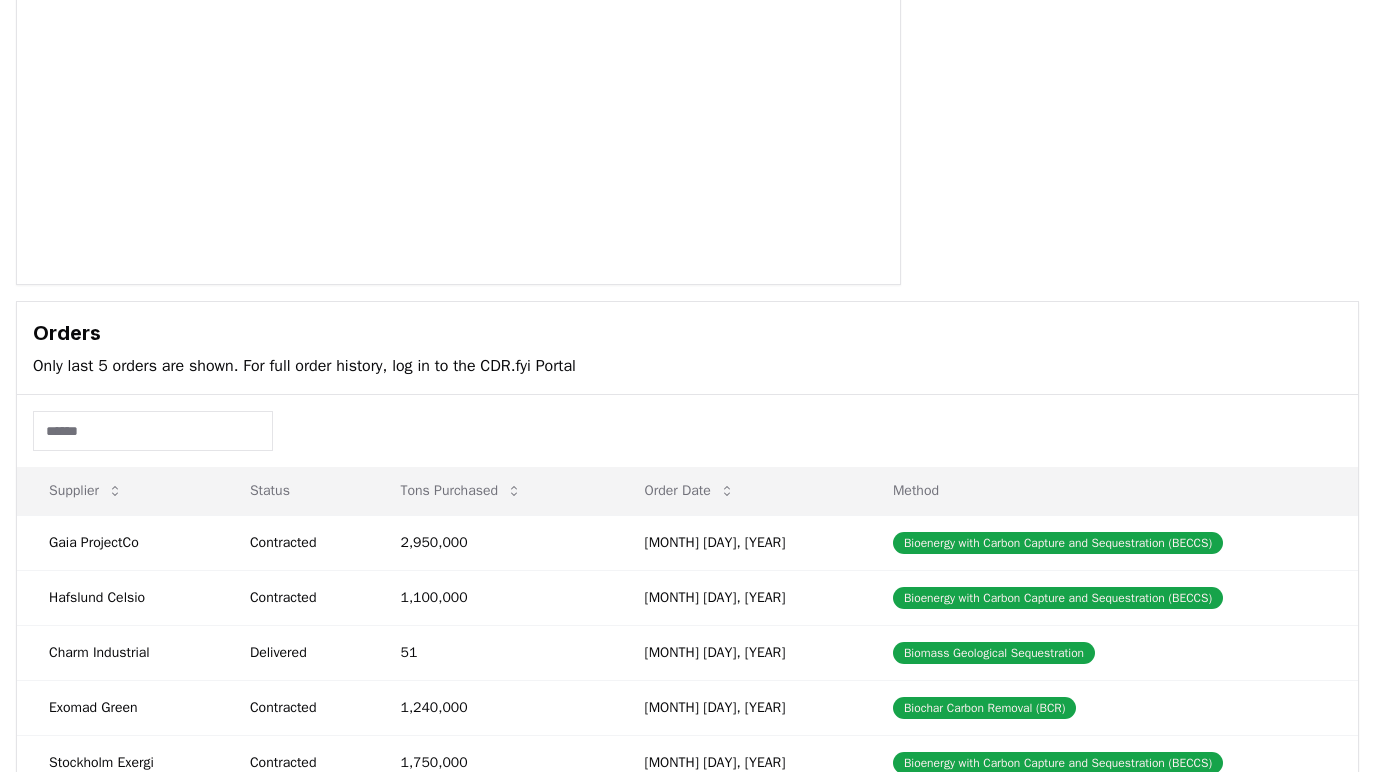 scroll, scrollTop: 282, scrollLeft: 0, axis: vertical 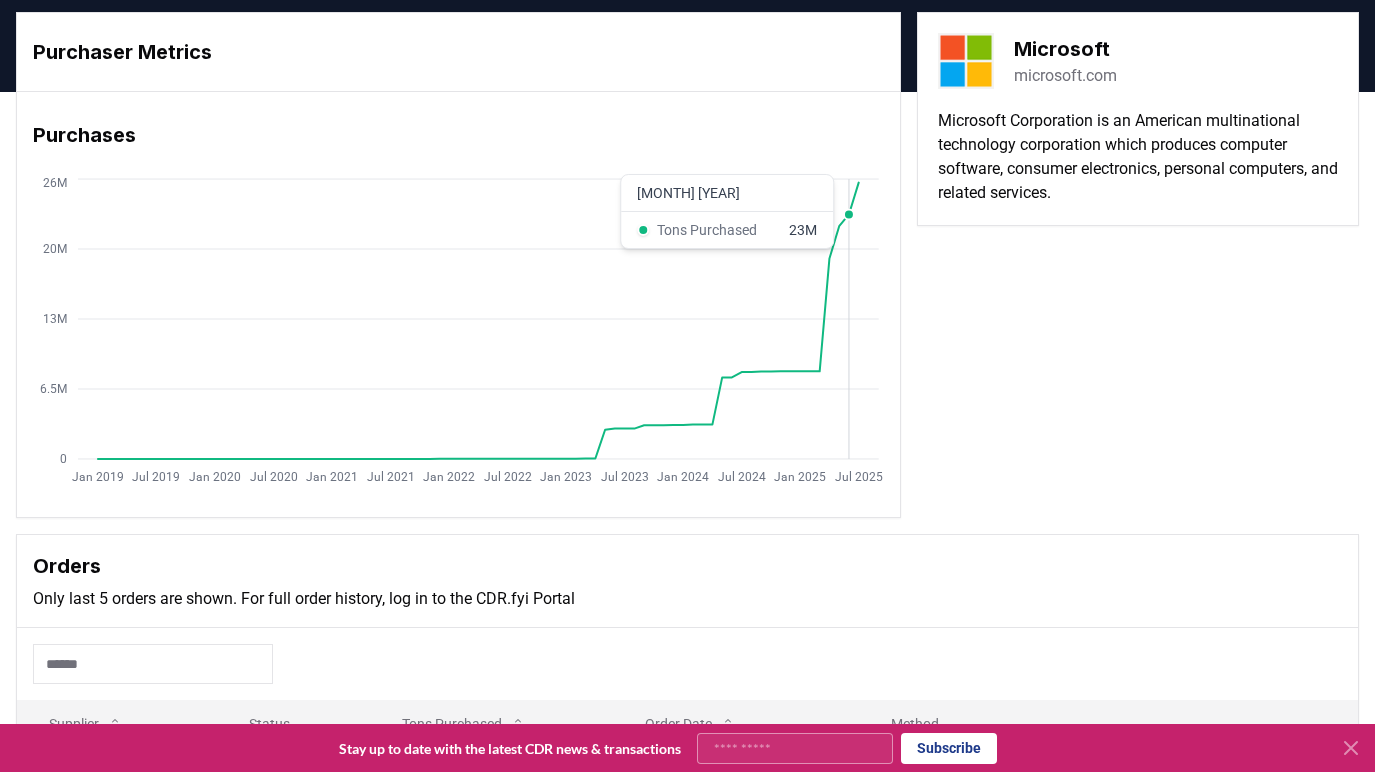 click on "[MONTH] [YEAR] [MONTH] [YEAR] [MONTH] [YEAR] [MONTH] [YEAR] [MONTH] [YEAR] [MONTH] [YEAR] [MONTH] [YEAR] [MONTH] [YEAR] [MONTH] [YEAR] [MONTH] [YEAR] [MONTH] [YEAR] [MONTH] [YEAR] [MONTH] [YEAR] [MONTH] [YEAR] [MONTH] [YEAR] [NUMBER] [NUMBER] [NUMBER] [NUMBER]" 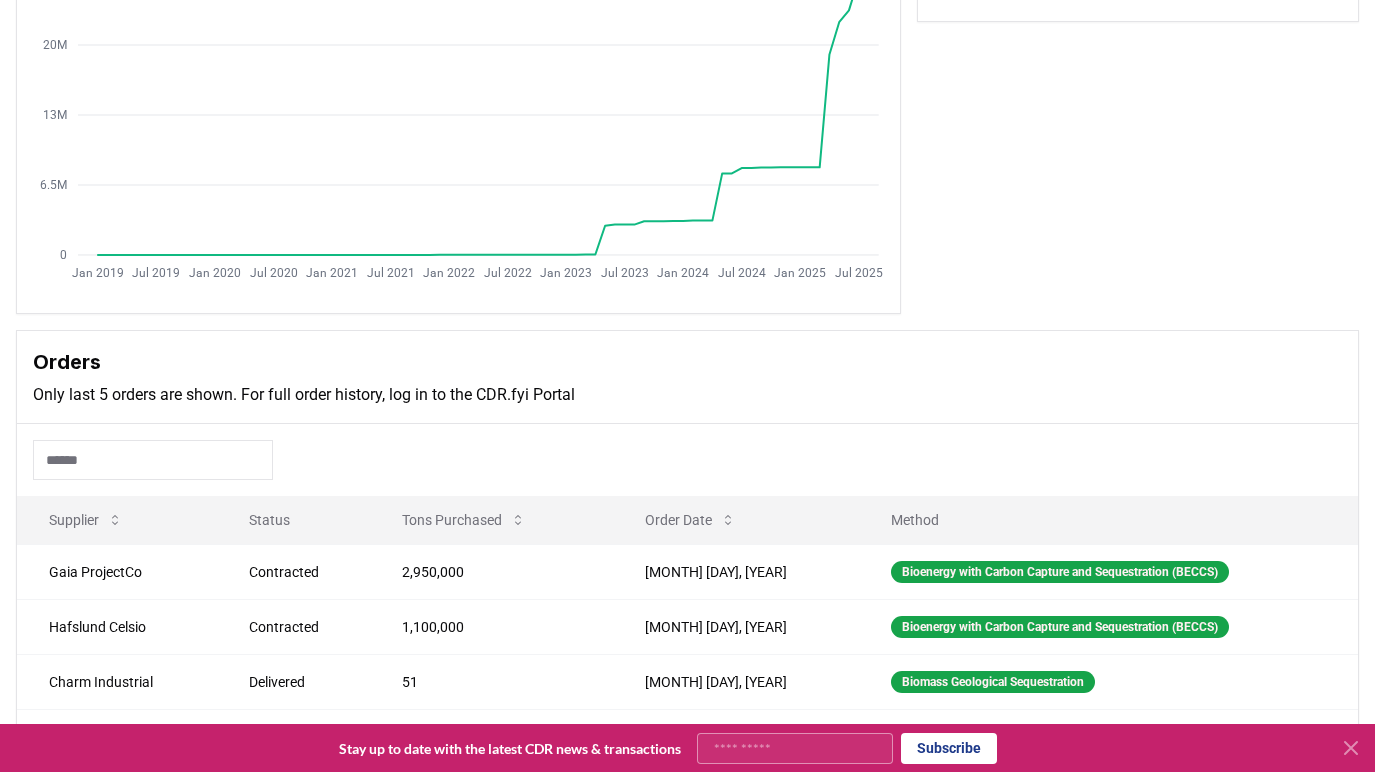 scroll, scrollTop: 0, scrollLeft: 0, axis: both 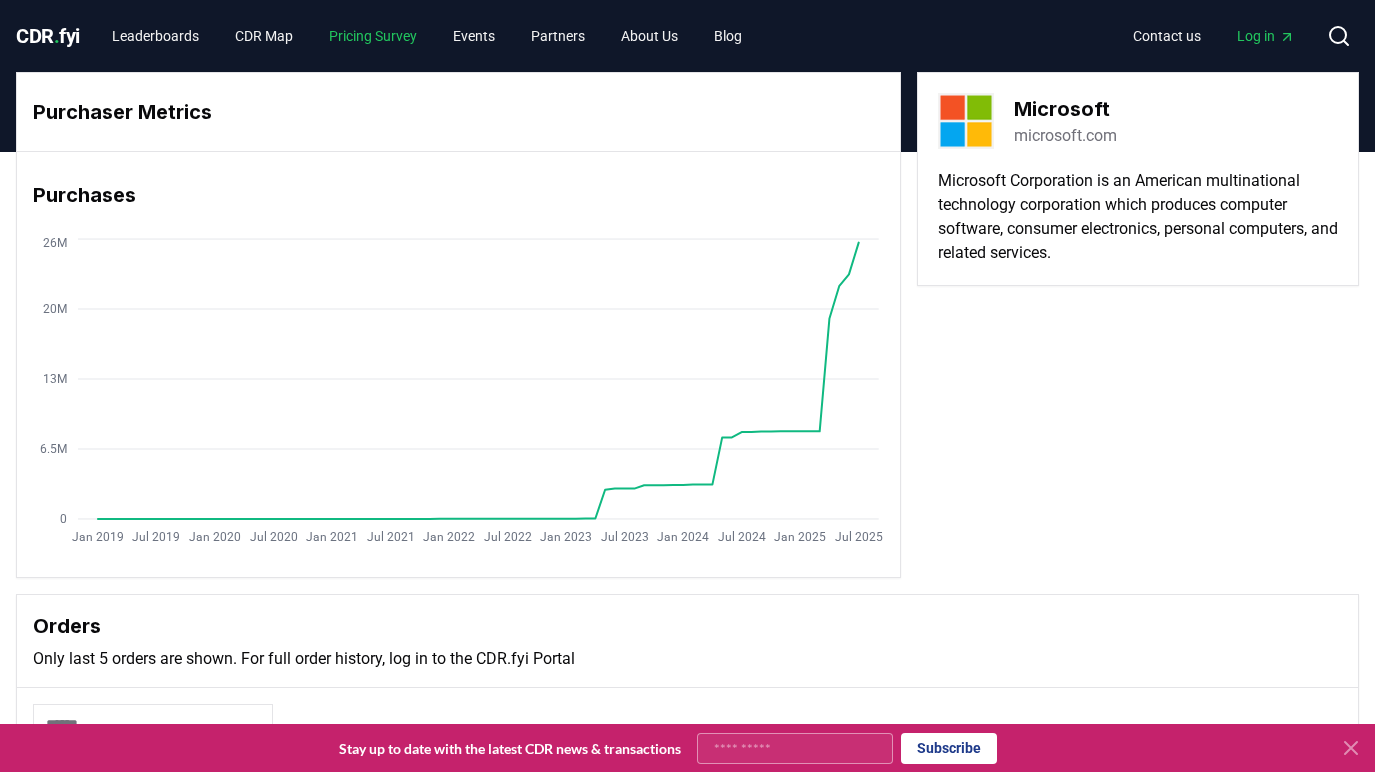 click on "Pricing Survey" at bounding box center [373, 36] 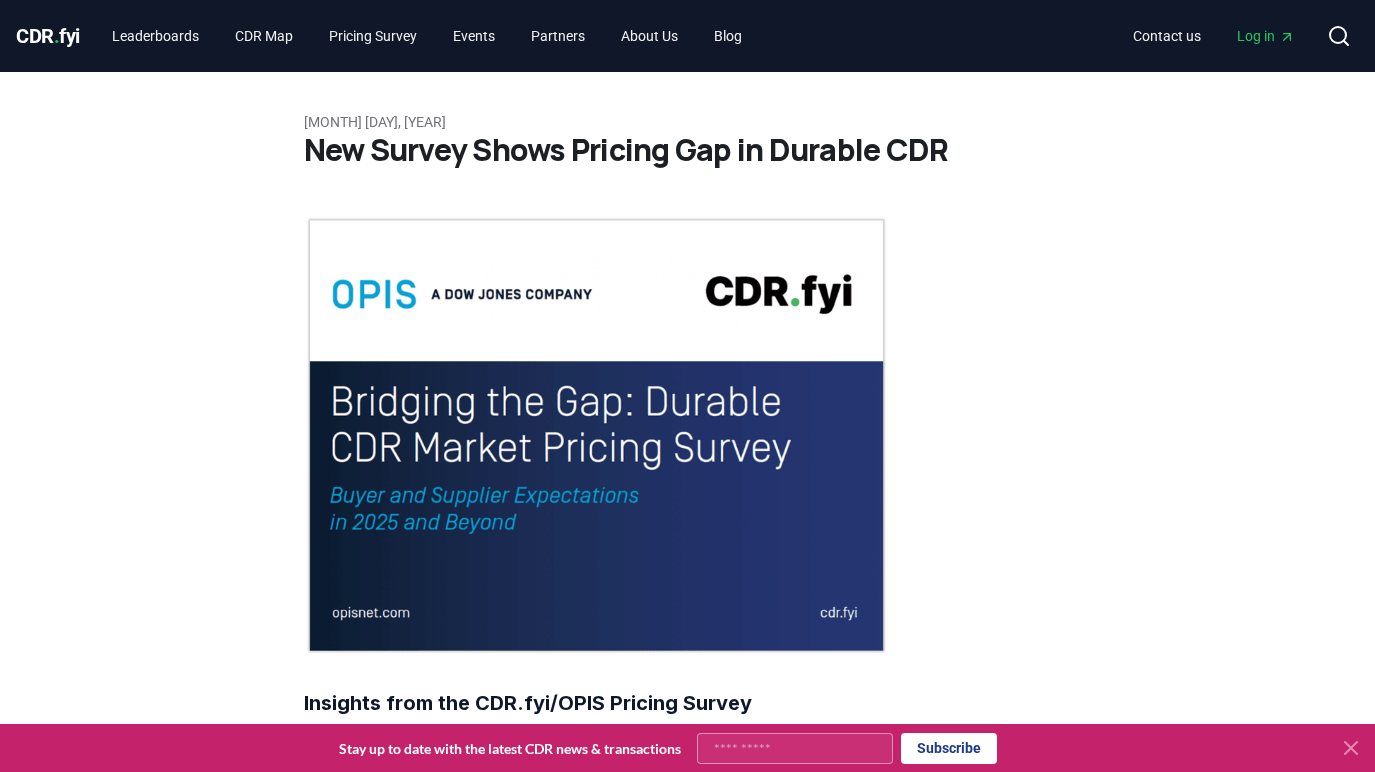 click on "Log in" at bounding box center [1266, 36] 